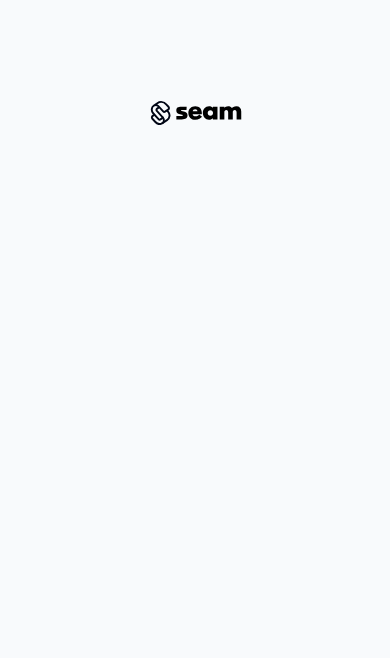 scroll, scrollTop: 0, scrollLeft: 0, axis: both 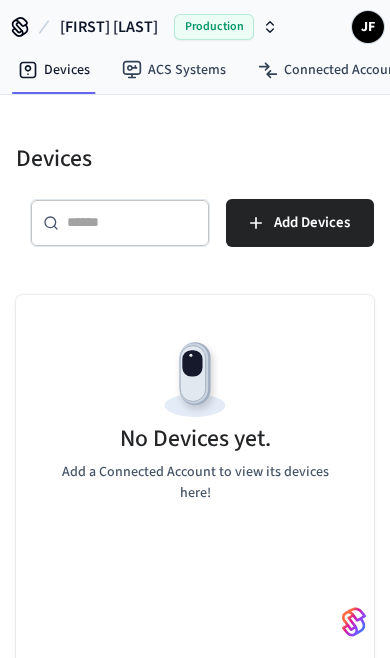 click on "Connected Accounts" at bounding box center (332, 70) 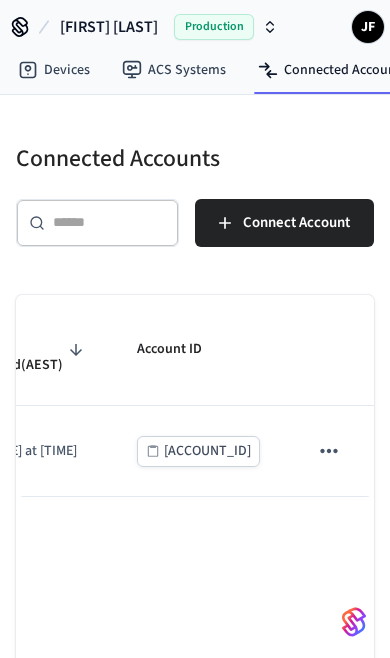 scroll, scrollTop: 0, scrollLeft: 406, axis: horizontal 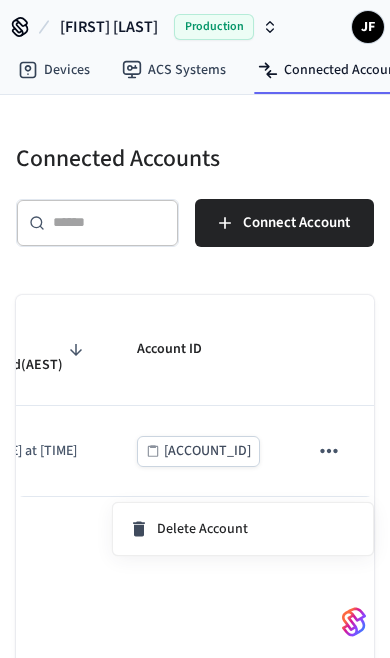 click at bounding box center (195, 329) 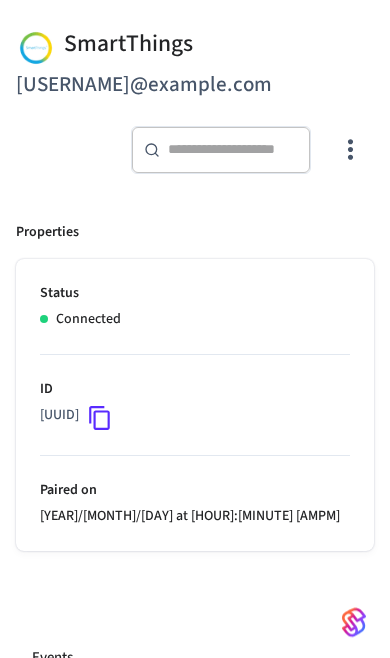 scroll, scrollTop: 0, scrollLeft: 0, axis: both 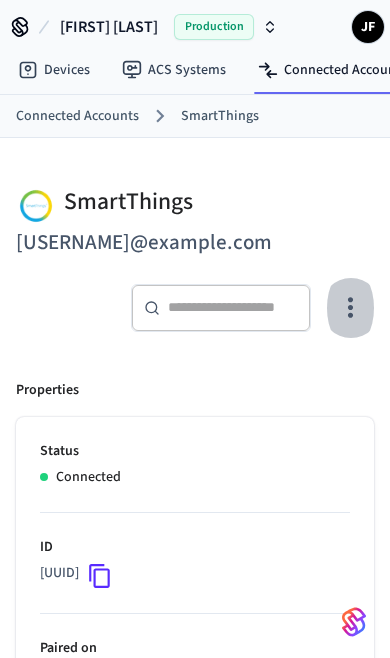 click 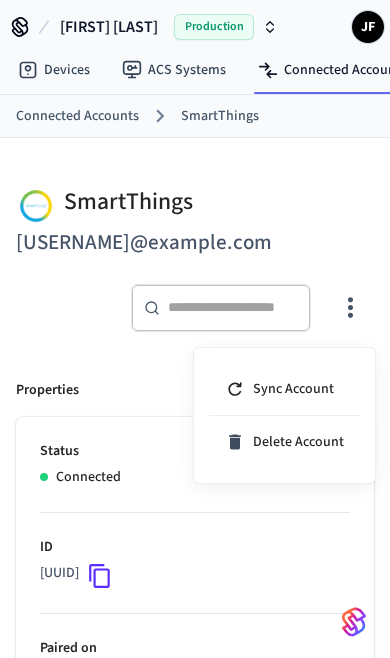 click at bounding box center (195, 329) 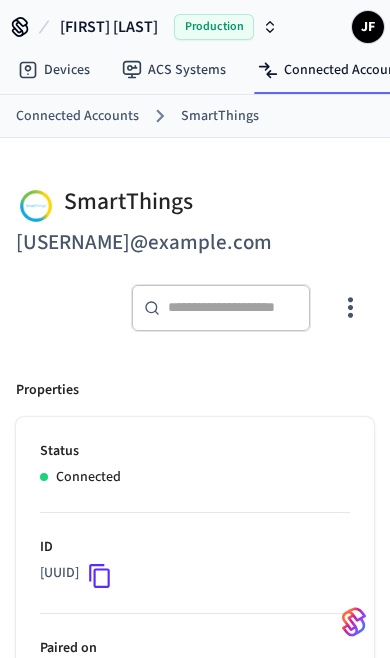 click 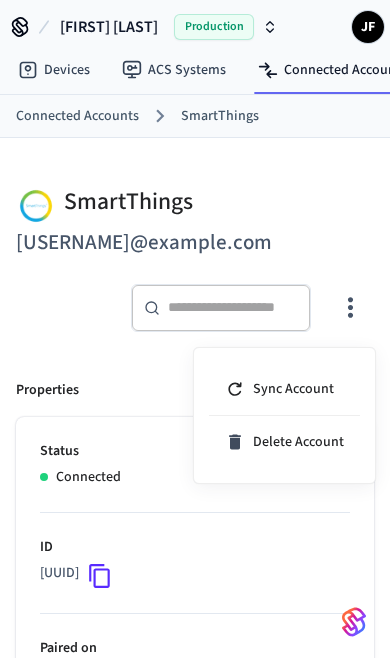 click on "Sync Account" at bounding box center [284, 389] 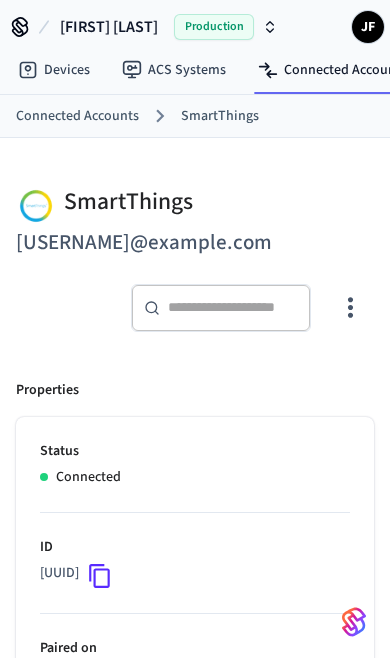 click 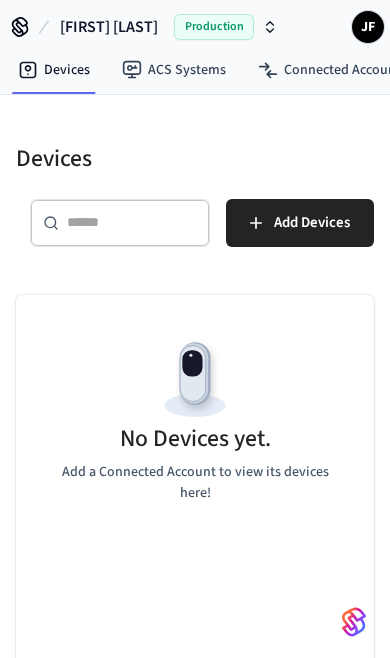 click on "Add Devices" at bounding box center [312, 223] 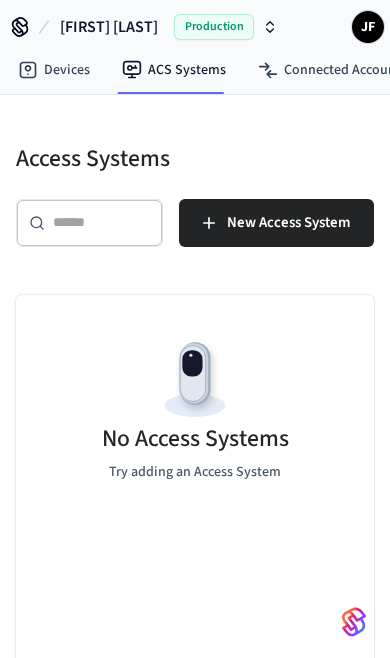 click on "New Access System" at bounding box center [276, 223] 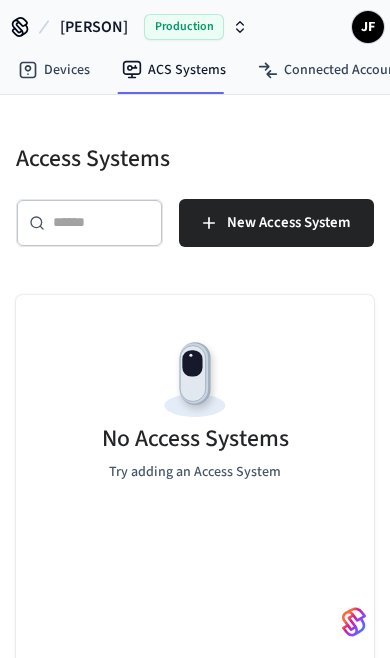 scroll, scrollTop: 0, scrollLeft: 0, axis: both 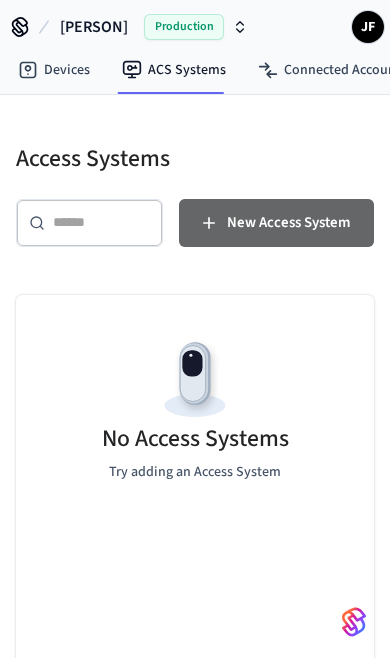 click on "New Access System" at bounding box center [288, 223] 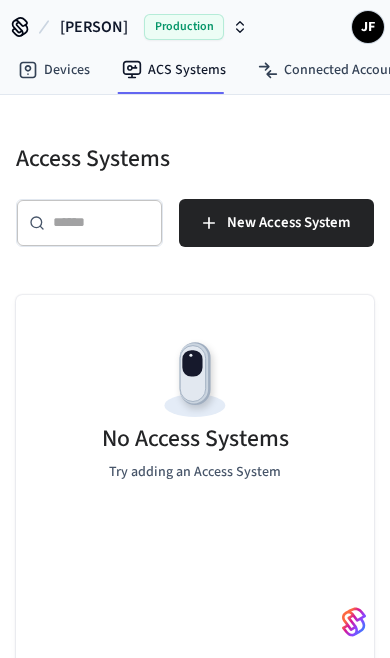click on "New Access System" at bounding box center [288, 223] 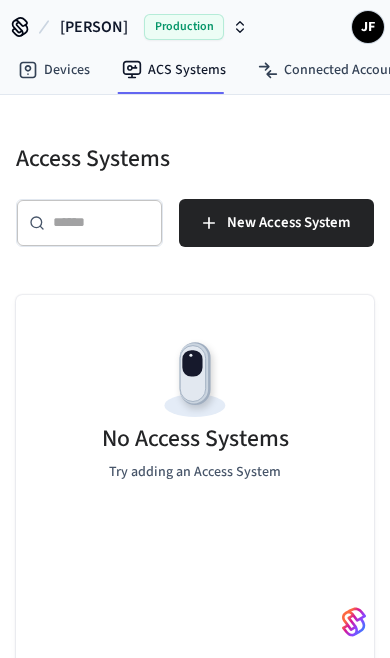 click on "New Access System" at bounding box center [288, 223] 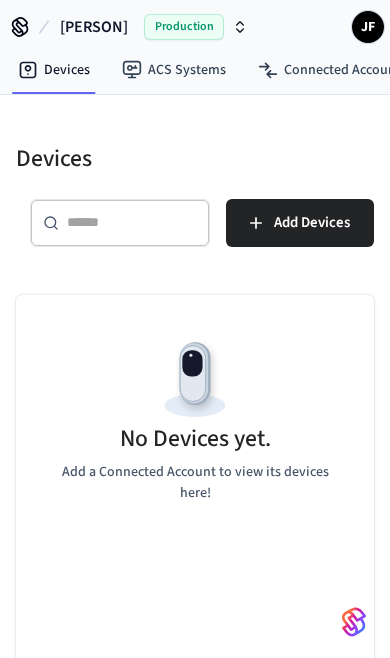 click on "Add Devices" at bounding box center [300, 223] 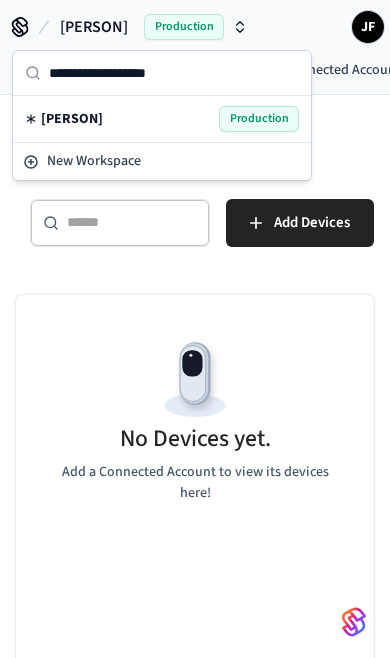 click on "Devices ​ ​ Add Devices No Devices yet. Add a Connected Account to view its devices here!" at bounding box center (195, 437) 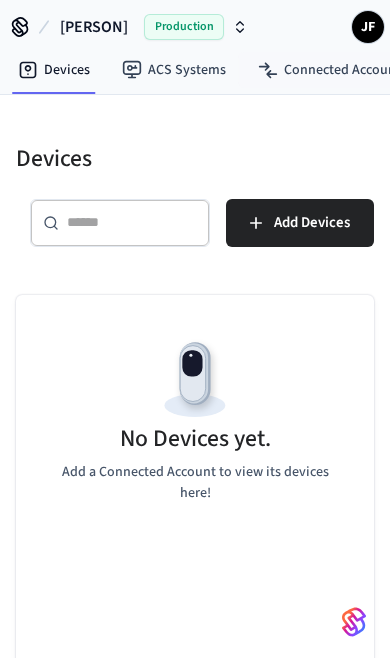 click on "Connected Accounts" at bounding box center (332, 70) 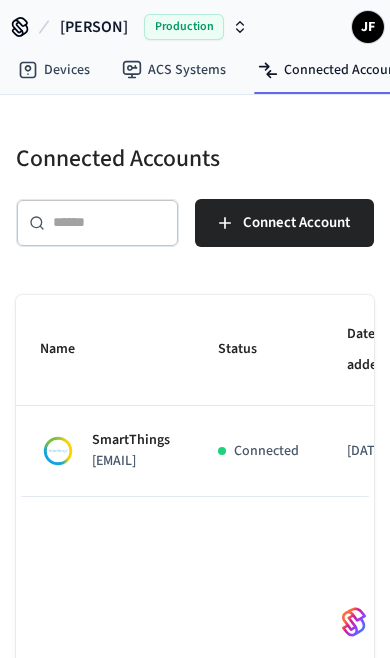 click on "Joshua Frank Production" at bounding box center [154, 27] 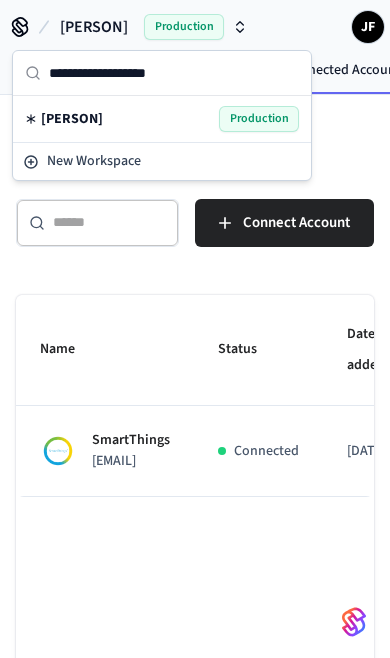 click on "New Workspace" at bounding box center [162, 161] 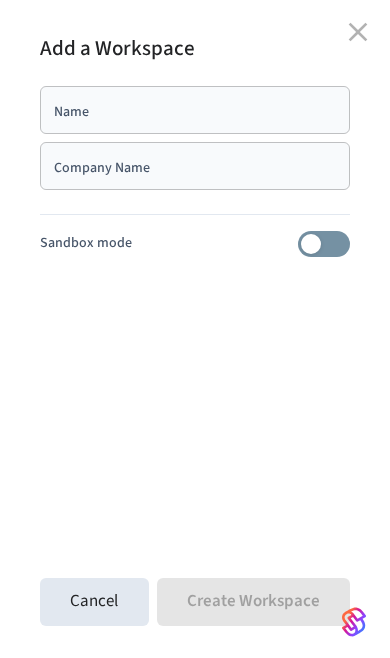click on "Cancel" at bounding box center (94, 602) 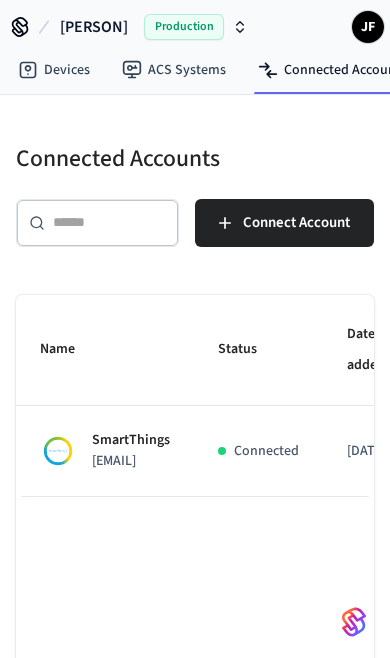 click on "SmartThings bookings@bodegastudios.com.au" at bounding box center (105, 451) 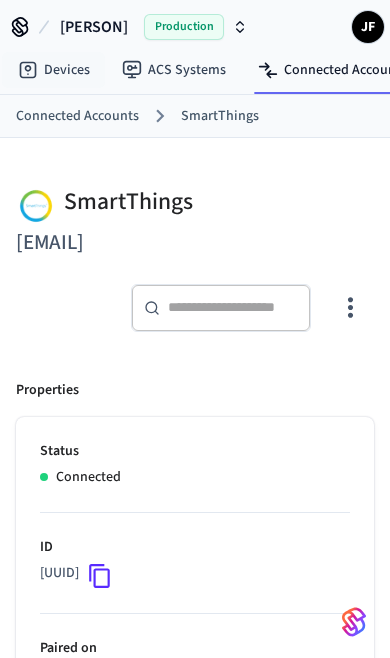 click on "Devices" at bounding box center [54, 70] 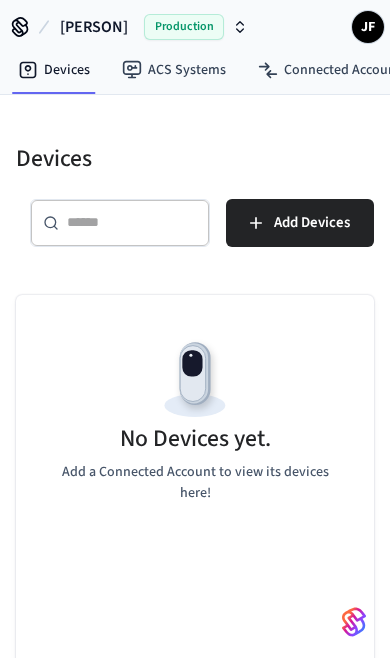 click on "Add Devices" at bounding box center (312, 223) 